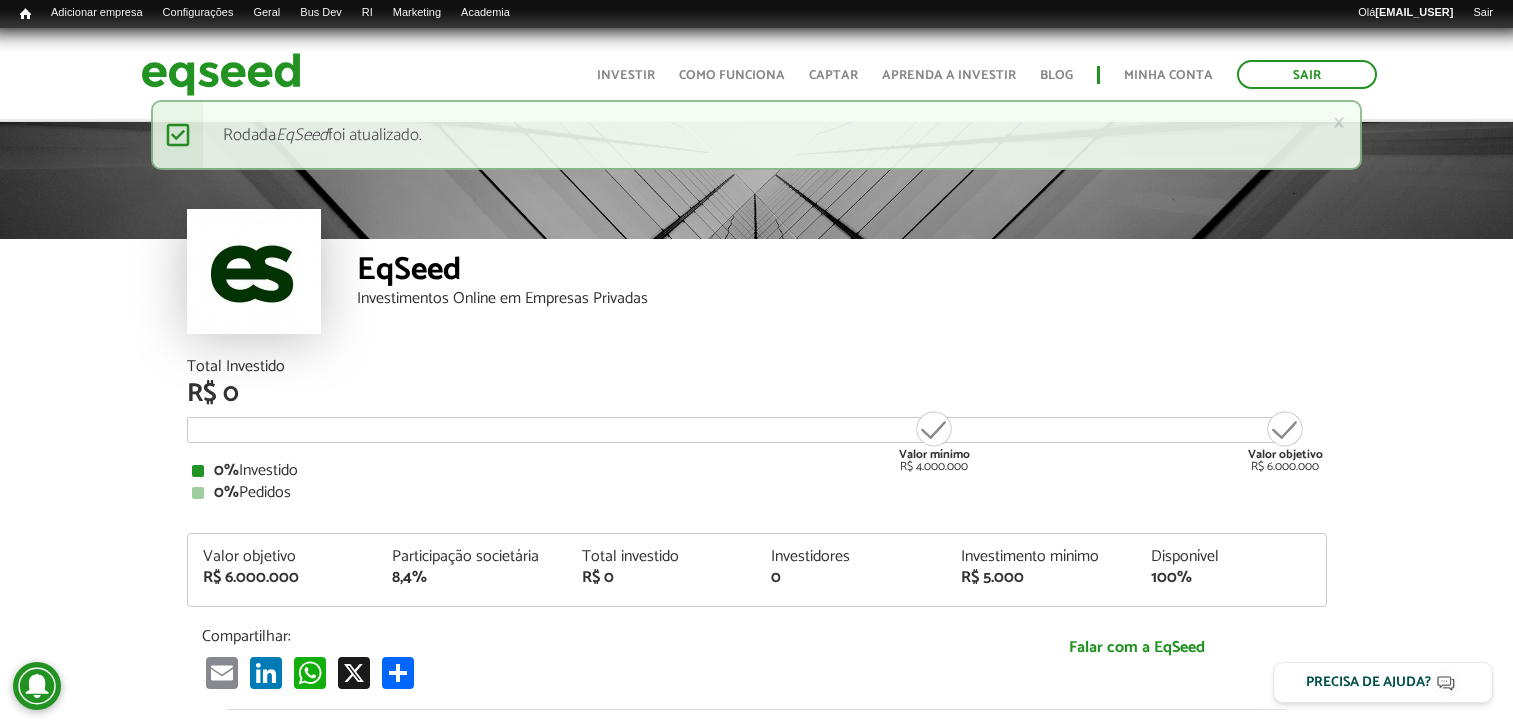 scroll, scrollTop: 3000, scrollLeft: 0, axis: vertical 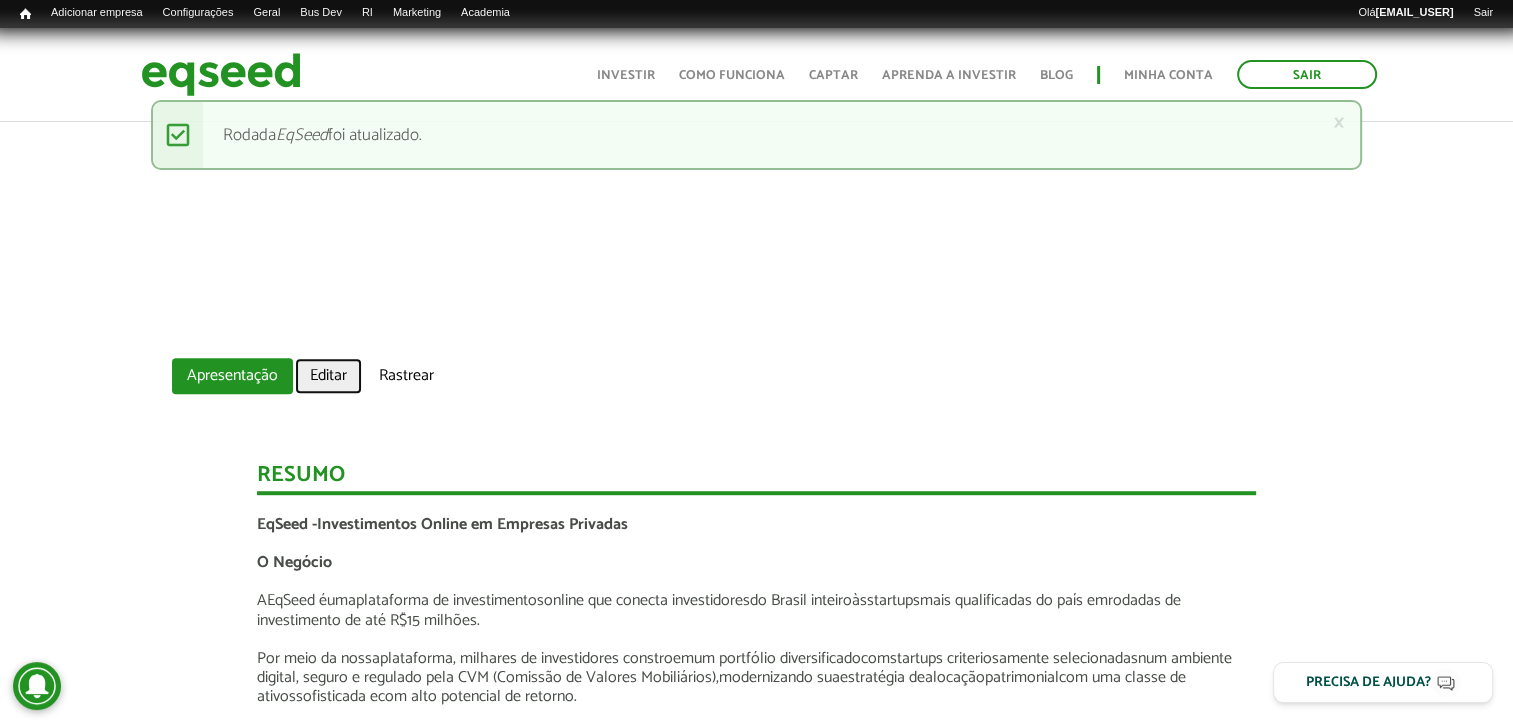 click on "Editar" at bounding box center [328, 376] 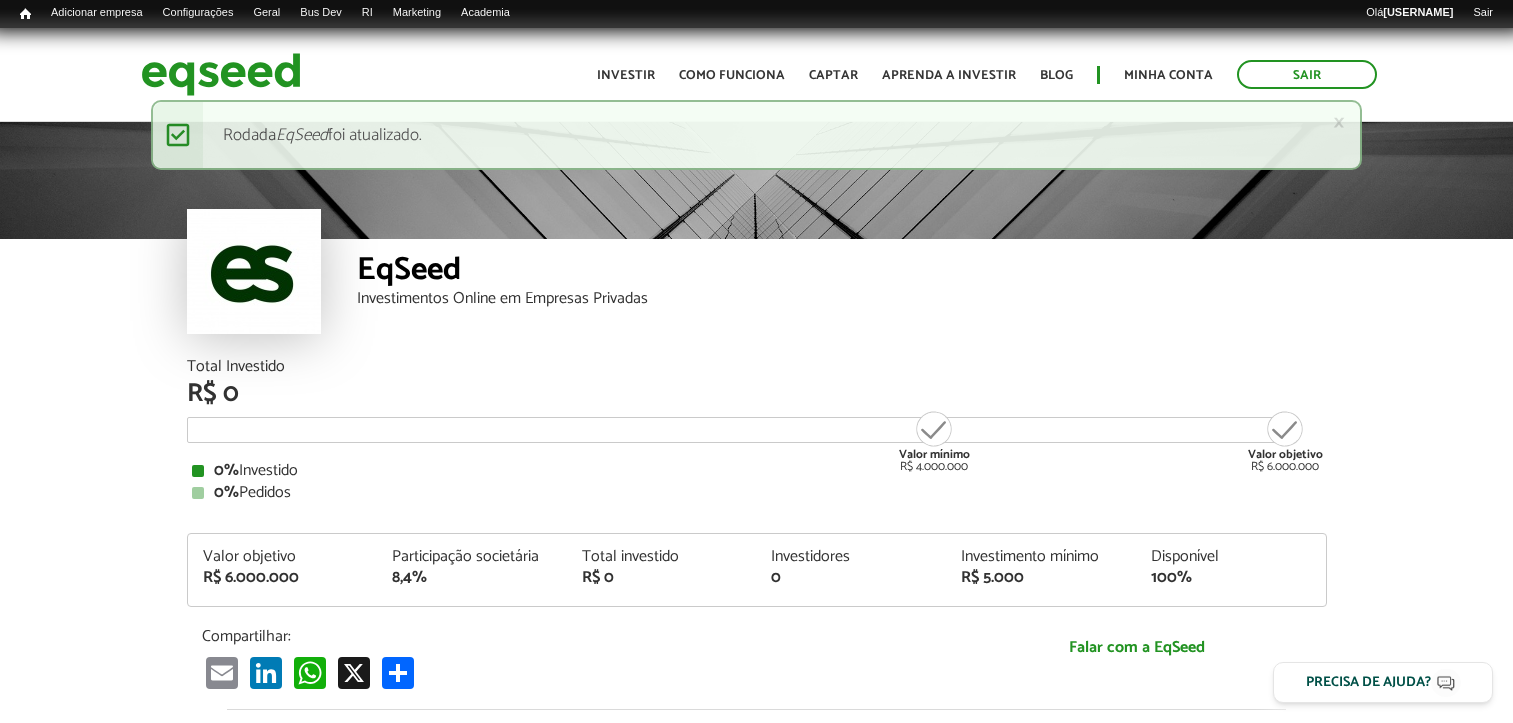 scroll, scrollTop: 0, scrollLeft: 0, axis: both 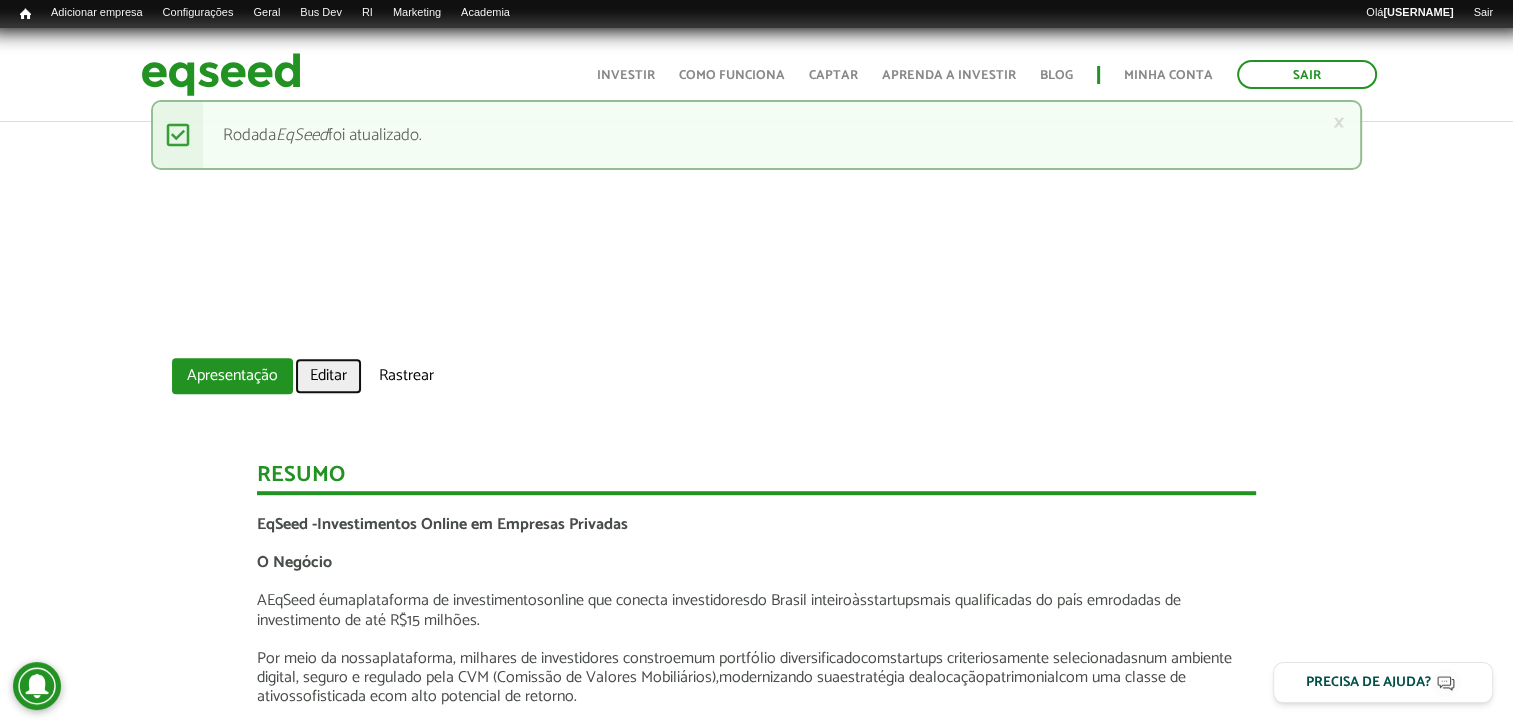 click on "Editar" at bounding box center (328, 376) 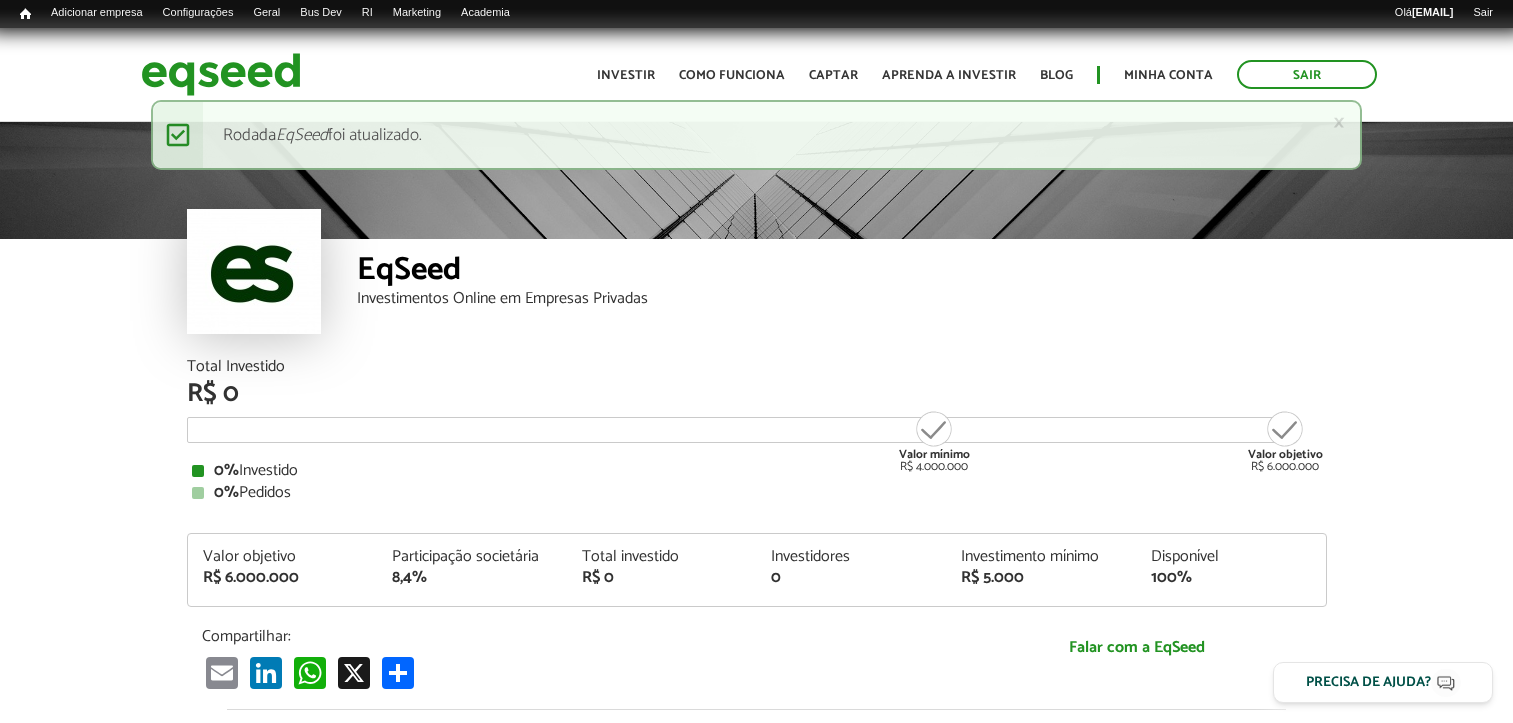 scroll, scrollTop: 0, scrollLeft: 0, axis: both 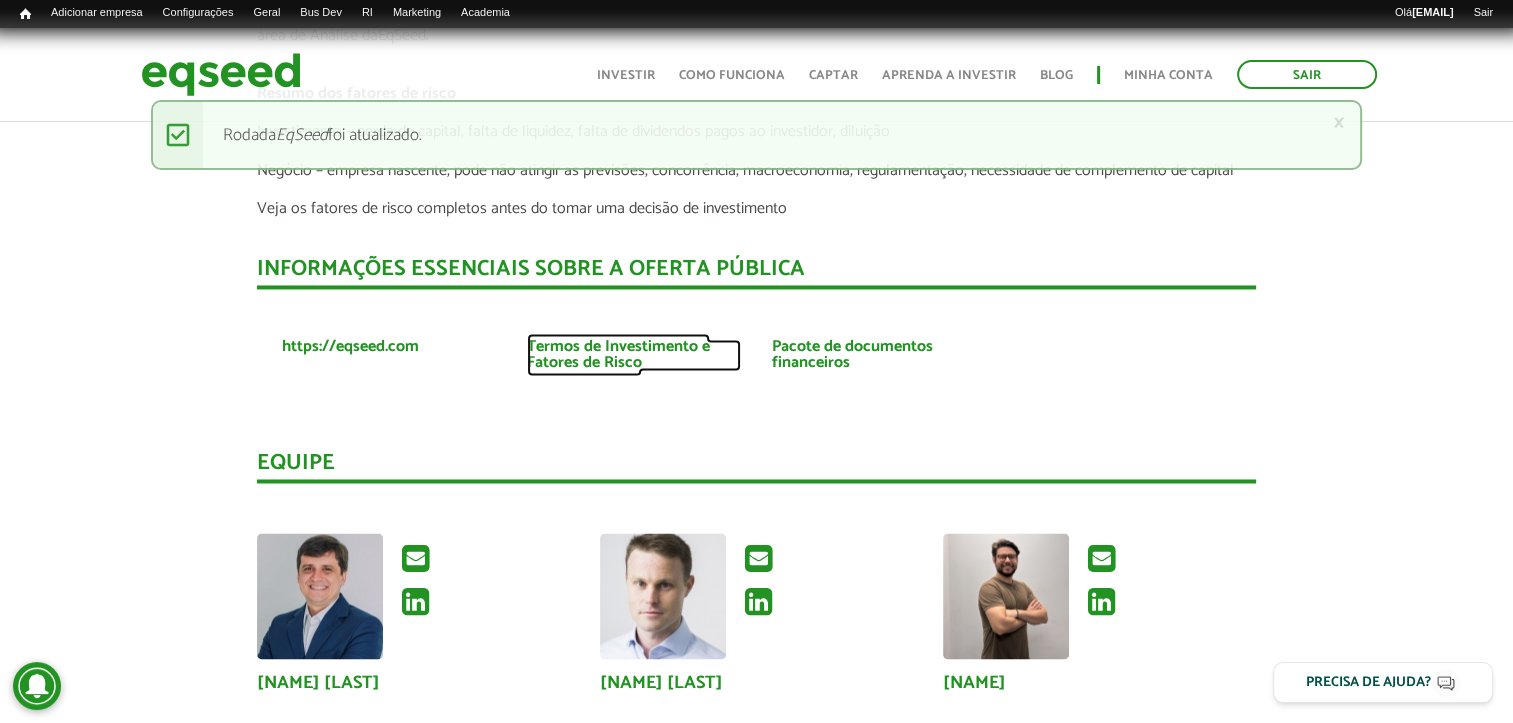 click on "Termos de Investimento e Fatores de Risco" at bounding box center [634, 355] 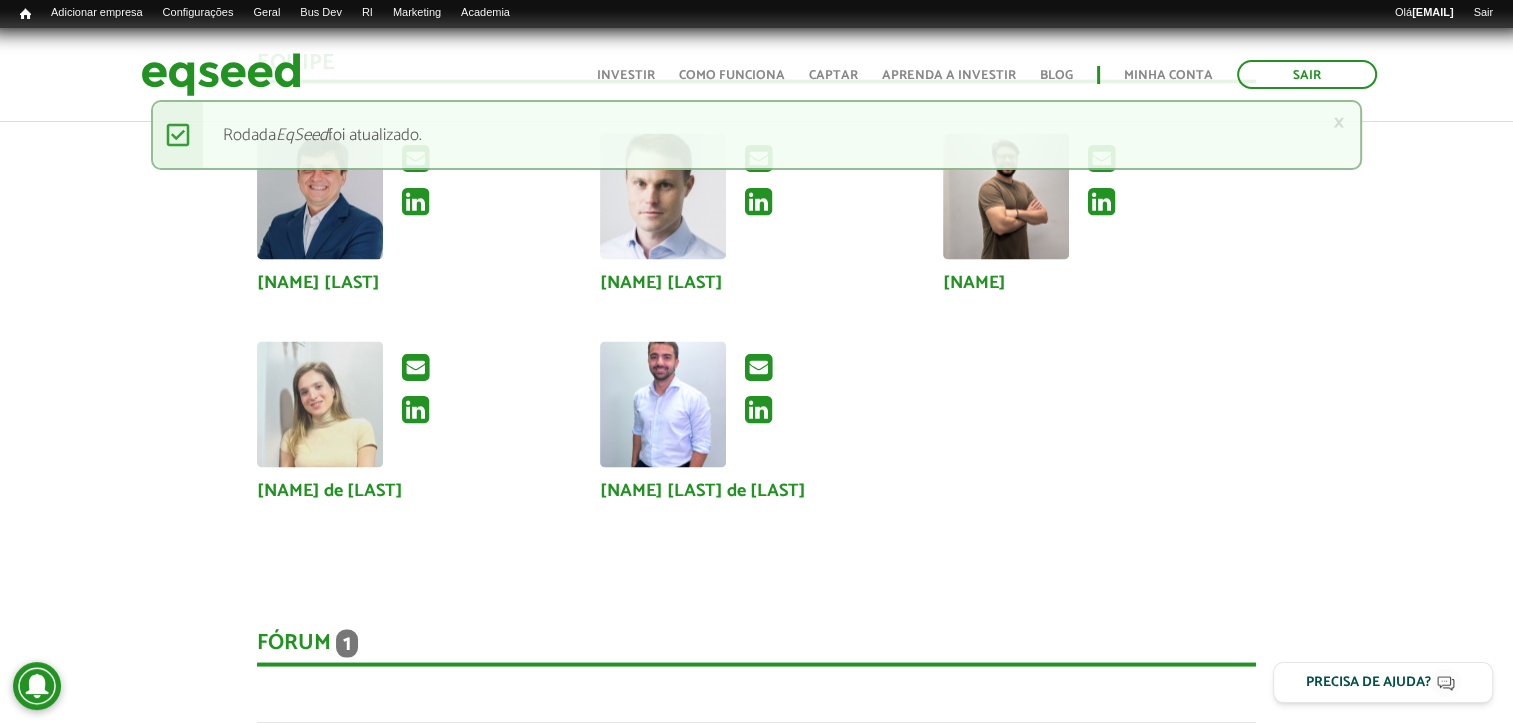 scroll, scrollTop: 4100, scrollLeft: 0, axis: vertical 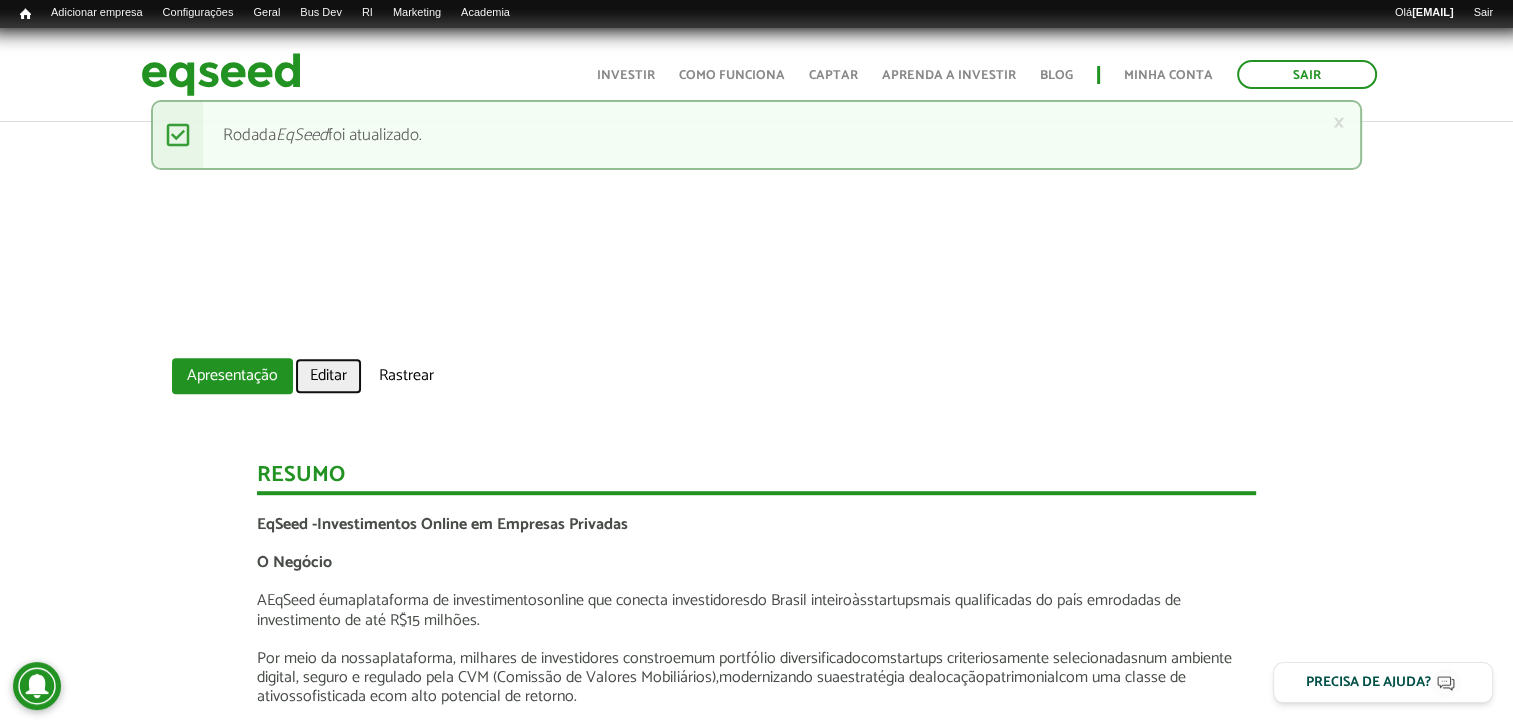 click on "Editar" at bounding box center [328, 376] 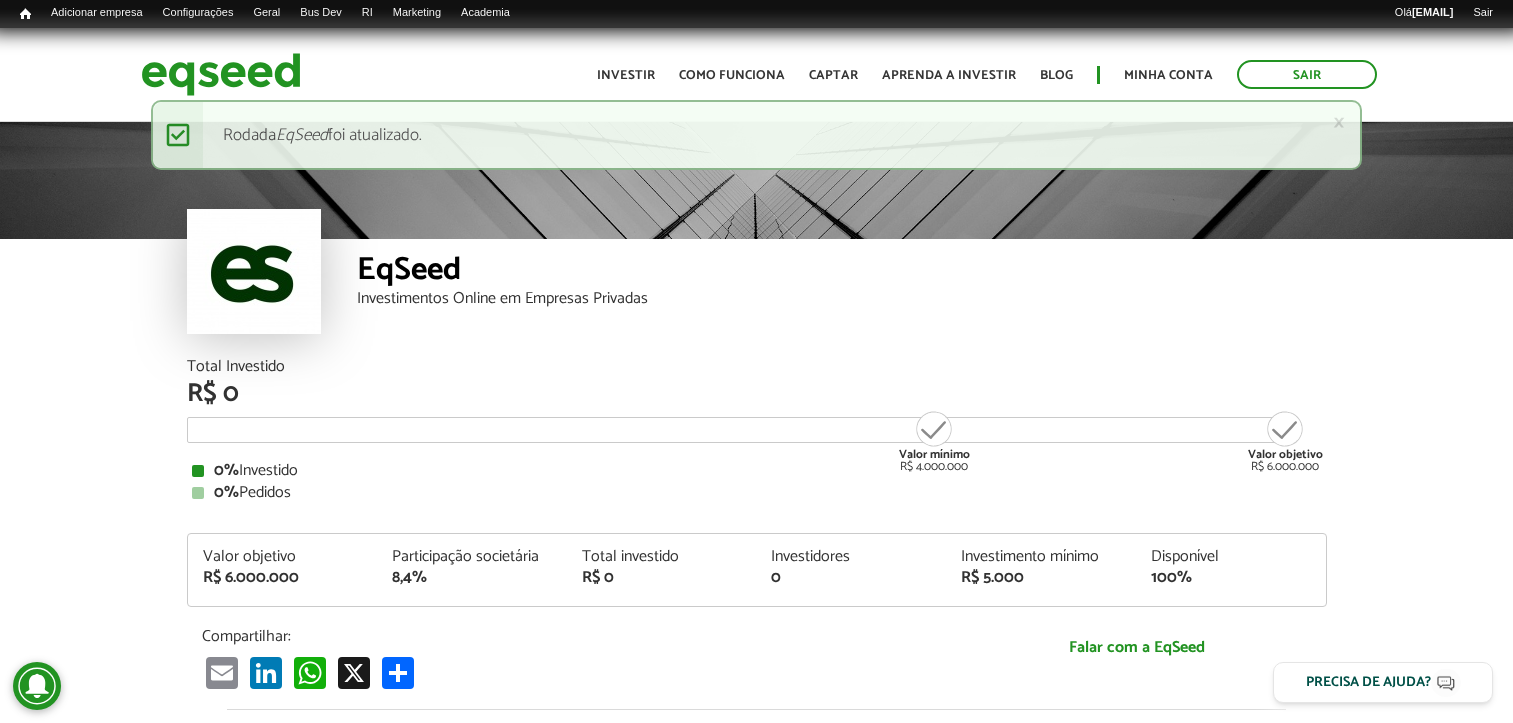 scroll, scrollTop: 0, scrollLeft: 0, axis: both 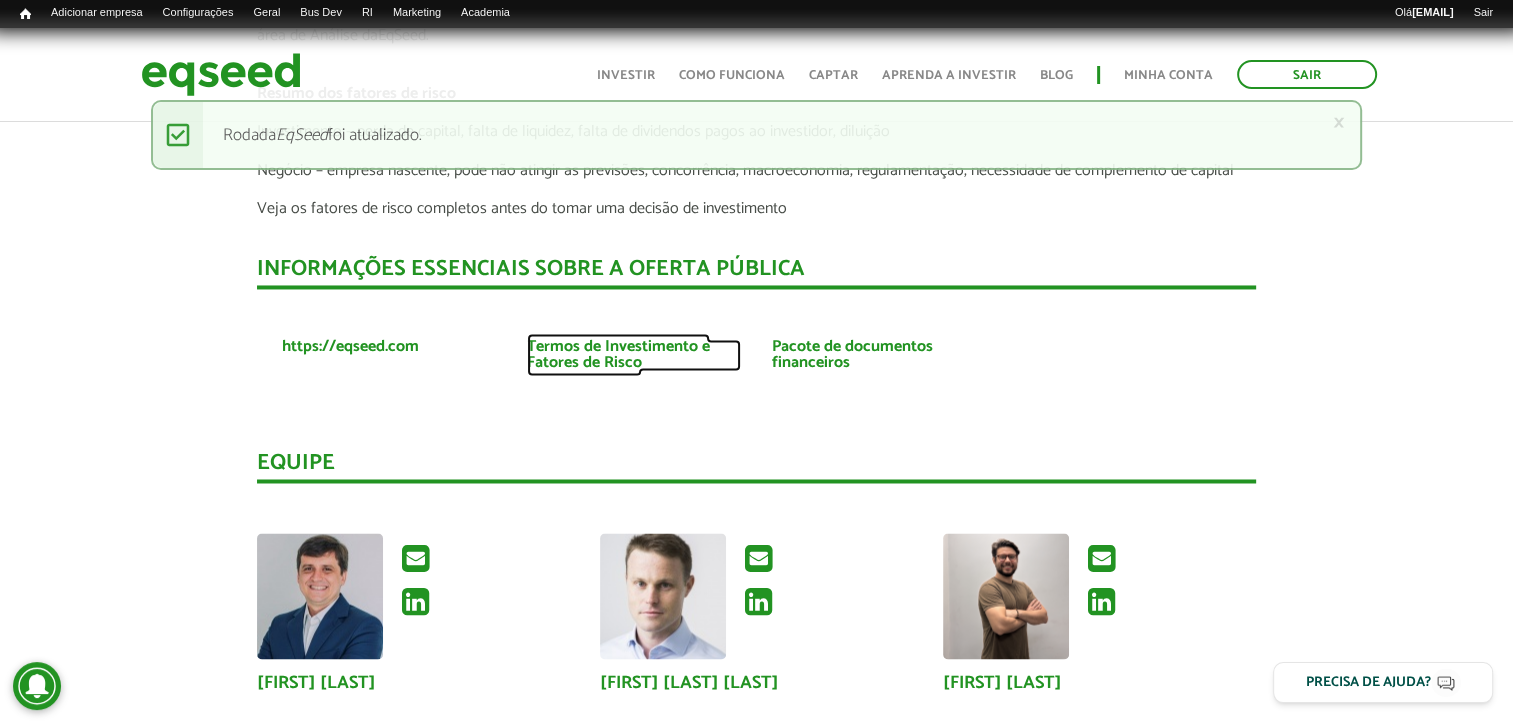 click on "Termos de Investimento e Fatores de Risco" at bounding box center (634, 355) 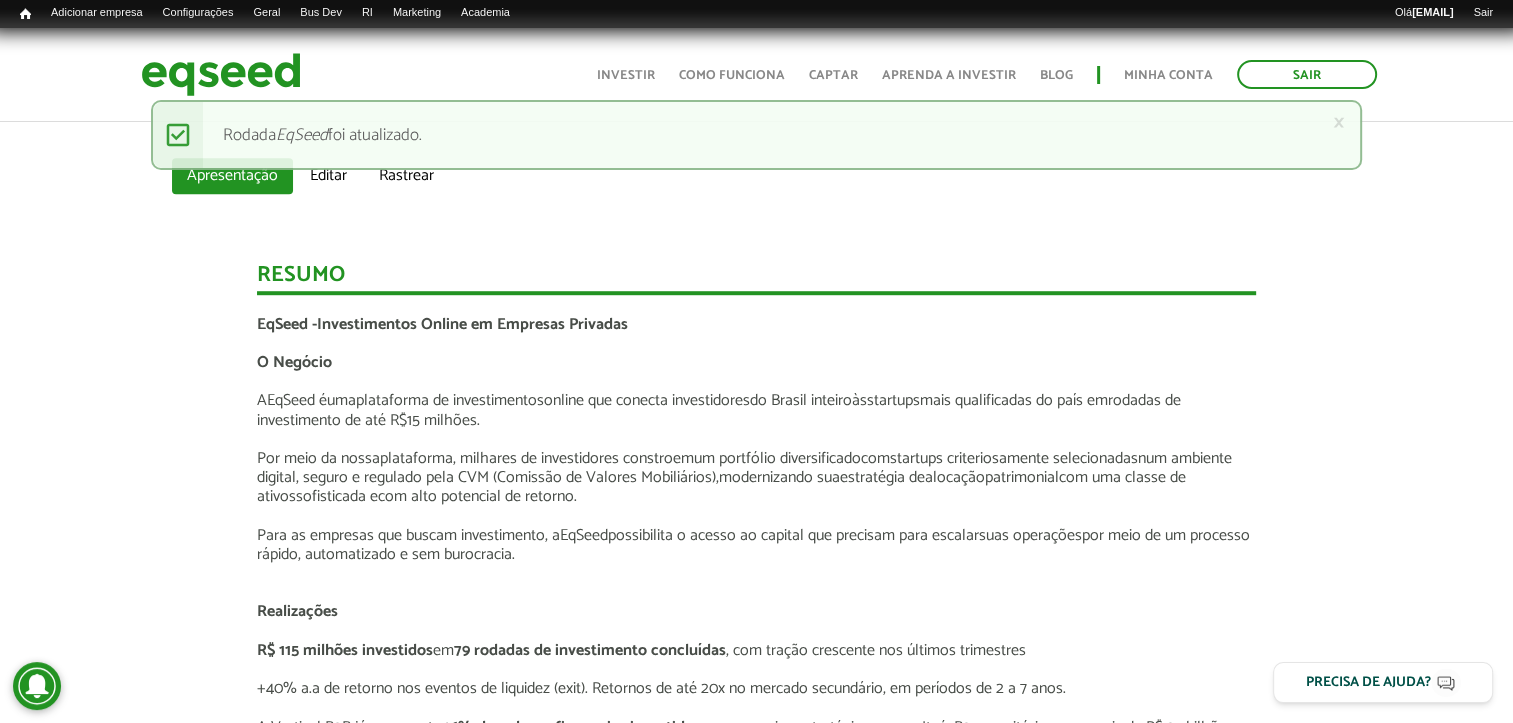scroll, scrollTop: 1200, scrollLeft: 0, axis: vertical 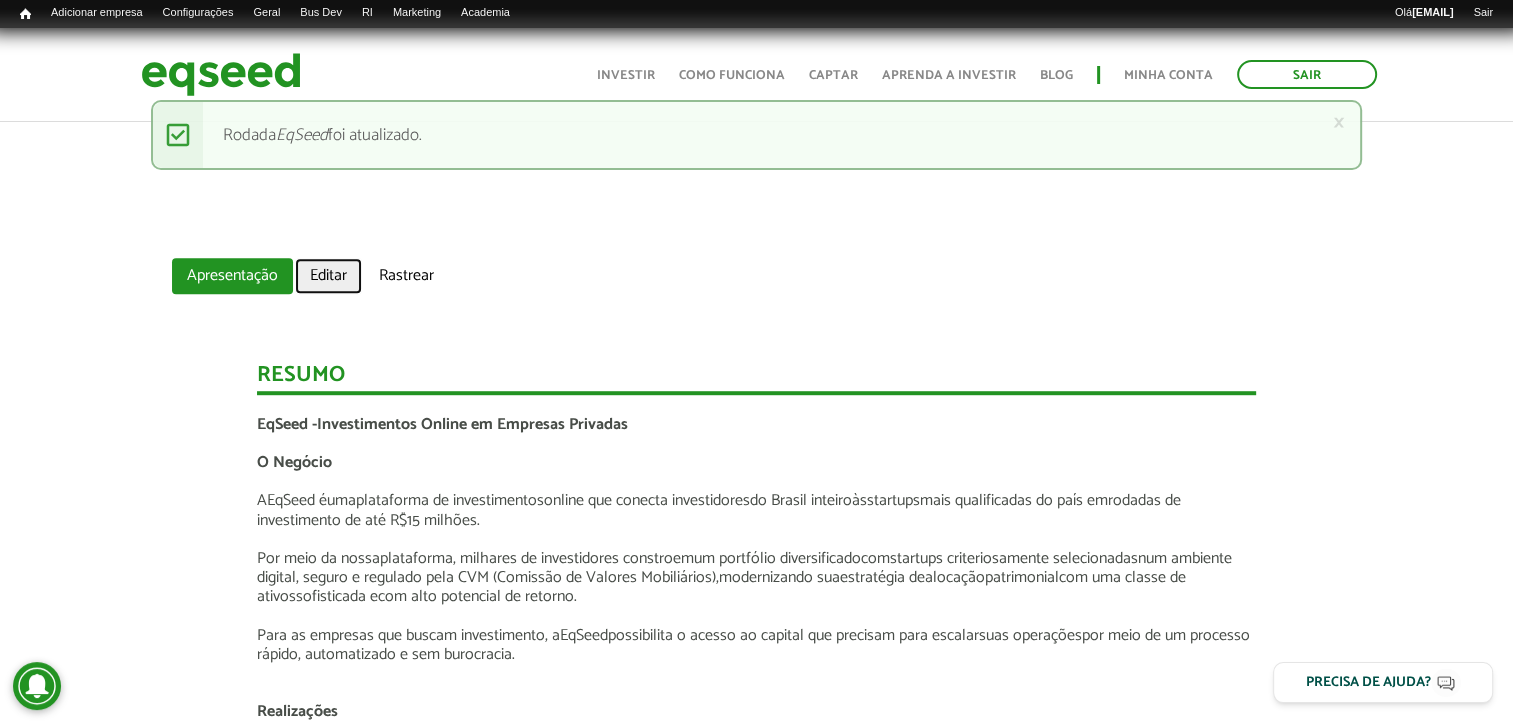click on "Editar" at bounding box center (328, 276) 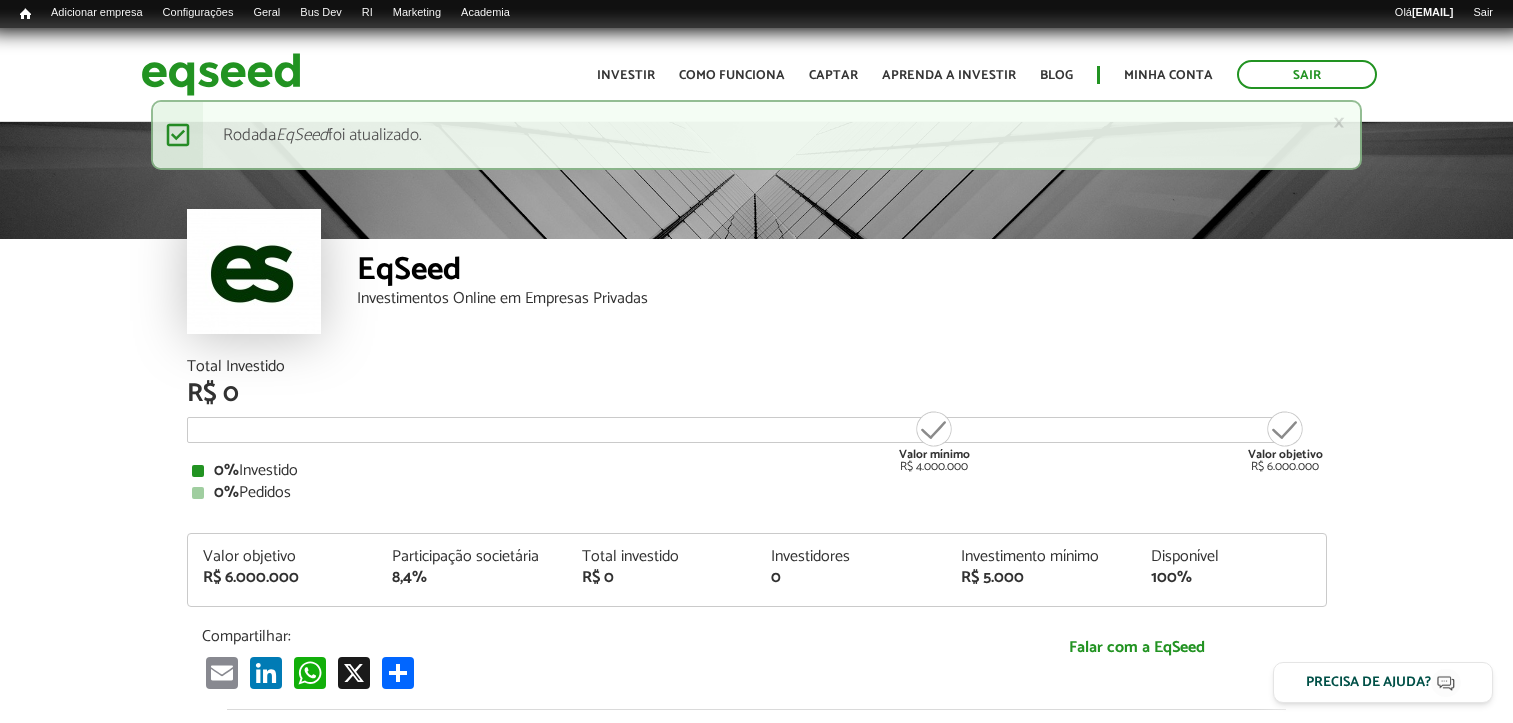 scroll, scrollTop: 0, scrollLeft: 0, axis: both 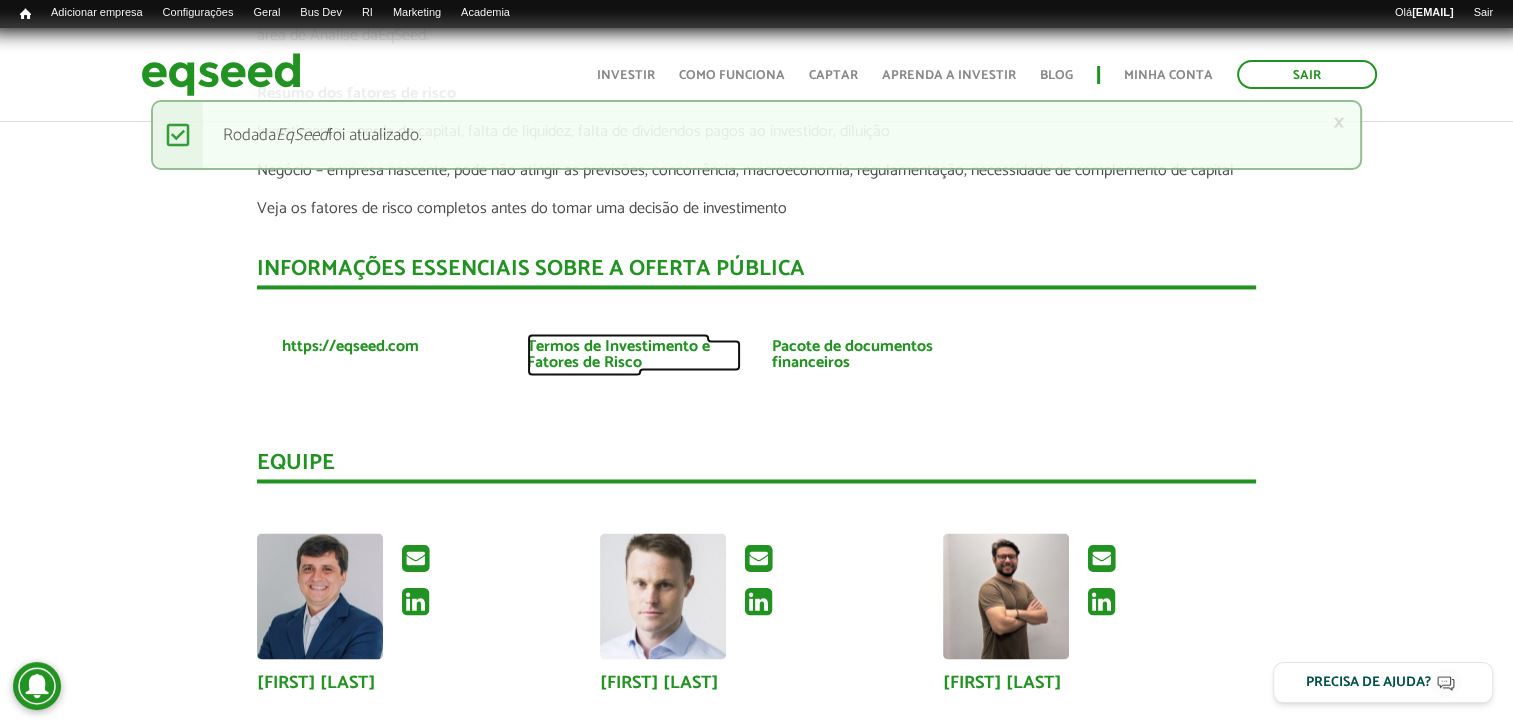 click on "Termos de Investimento e Fatores de Risco" at bounding box center (634, 355) 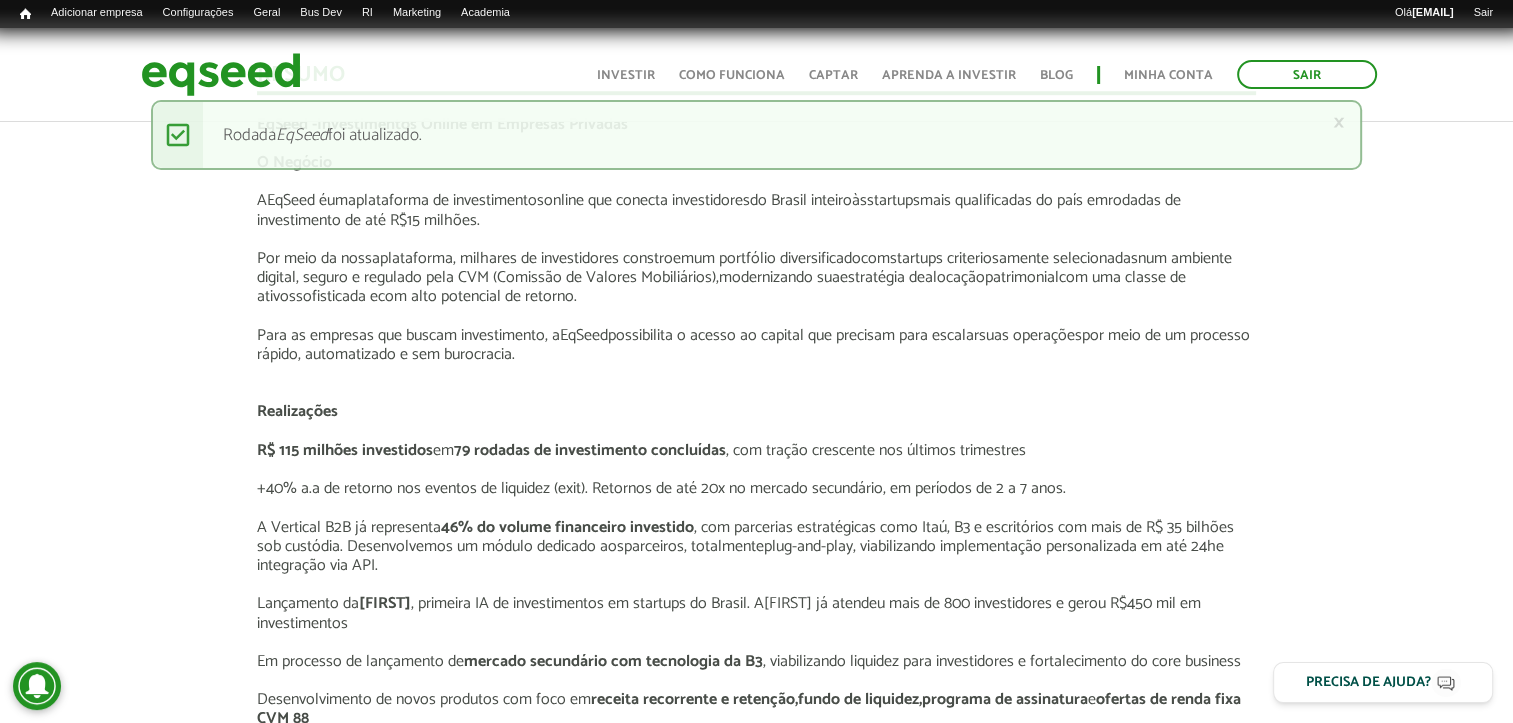 scroll, scrollTop: 1000, scrollLeft: 0, axis: vertical 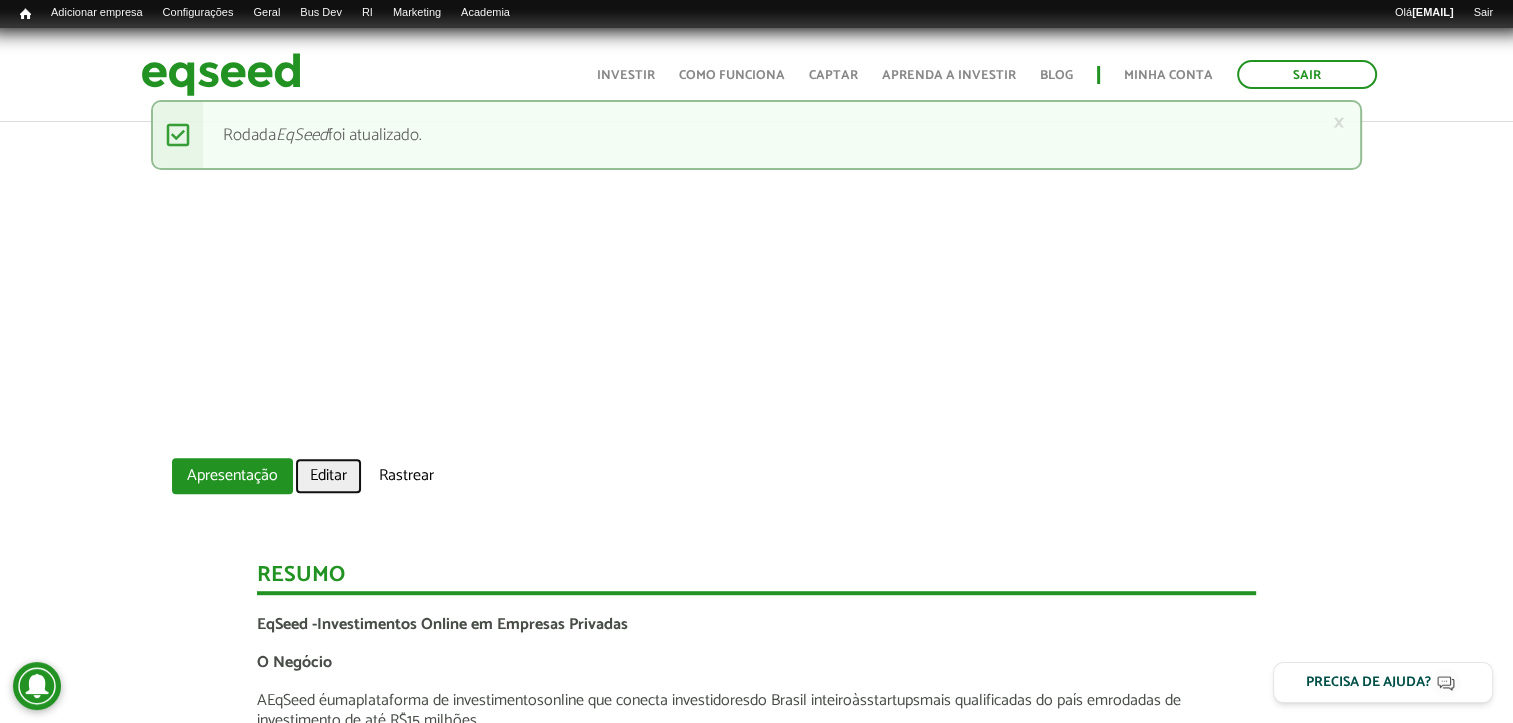 click on "Editar" at bounding box center (328, 476) 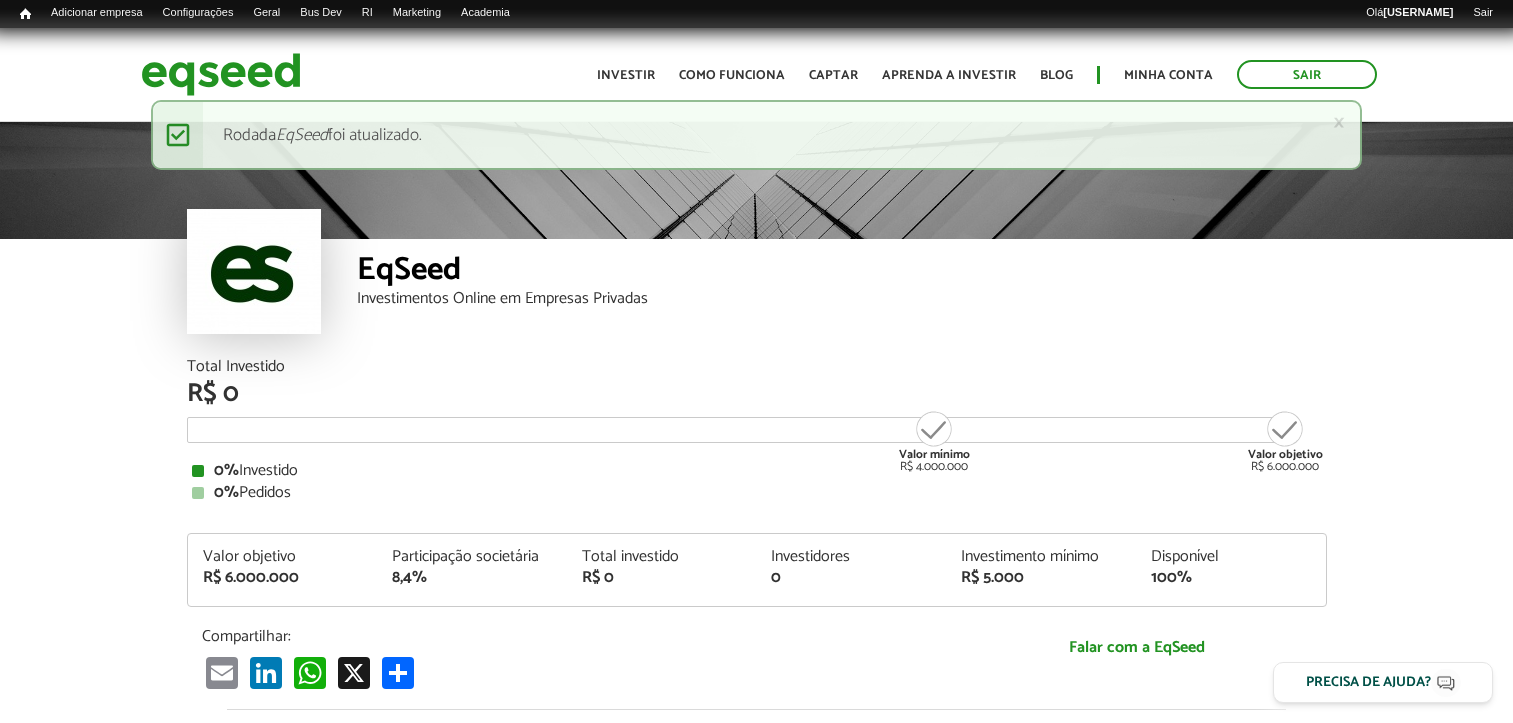 scroll, scrollTop: 0, scrollLeft: 0, axis: both 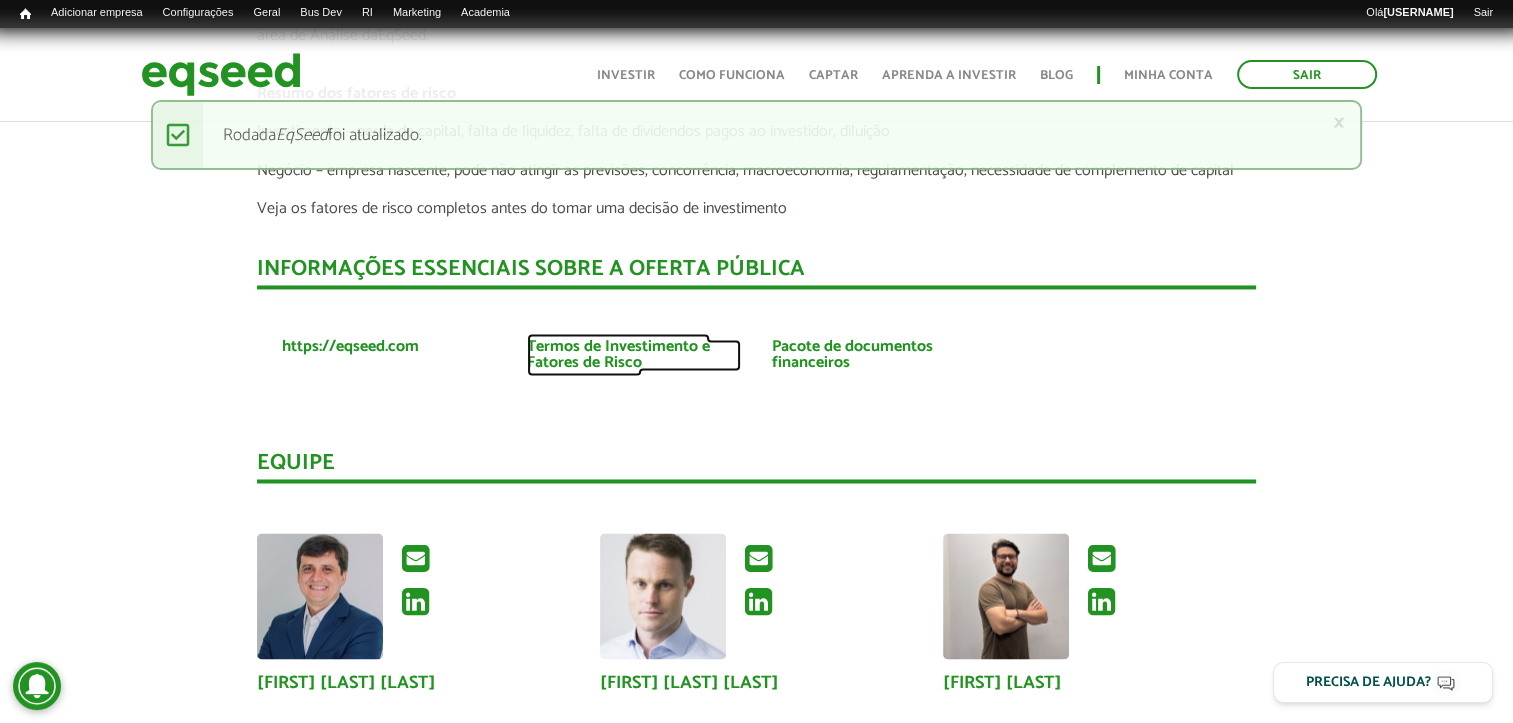 click on "Termos de Investimento e Fatores de Risco" at bounding box center (634, 355) 